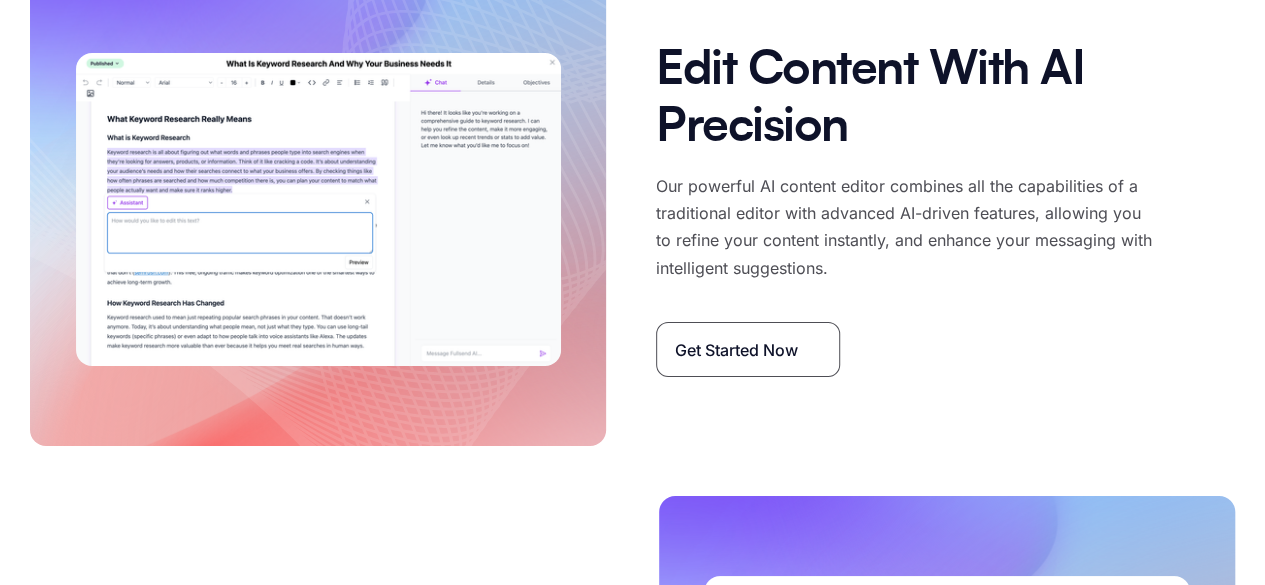 scroll, scrollTop: 7300, scrollLeft: 0, axis: vertical 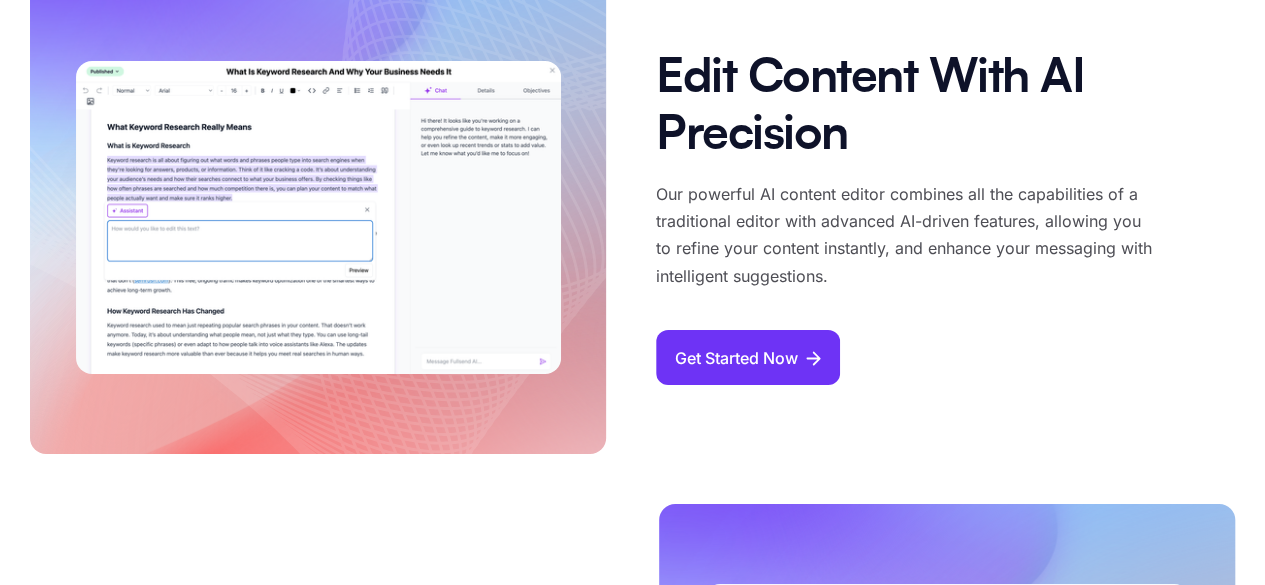 click on "Get Started Now" at bounding box center [736, 358] 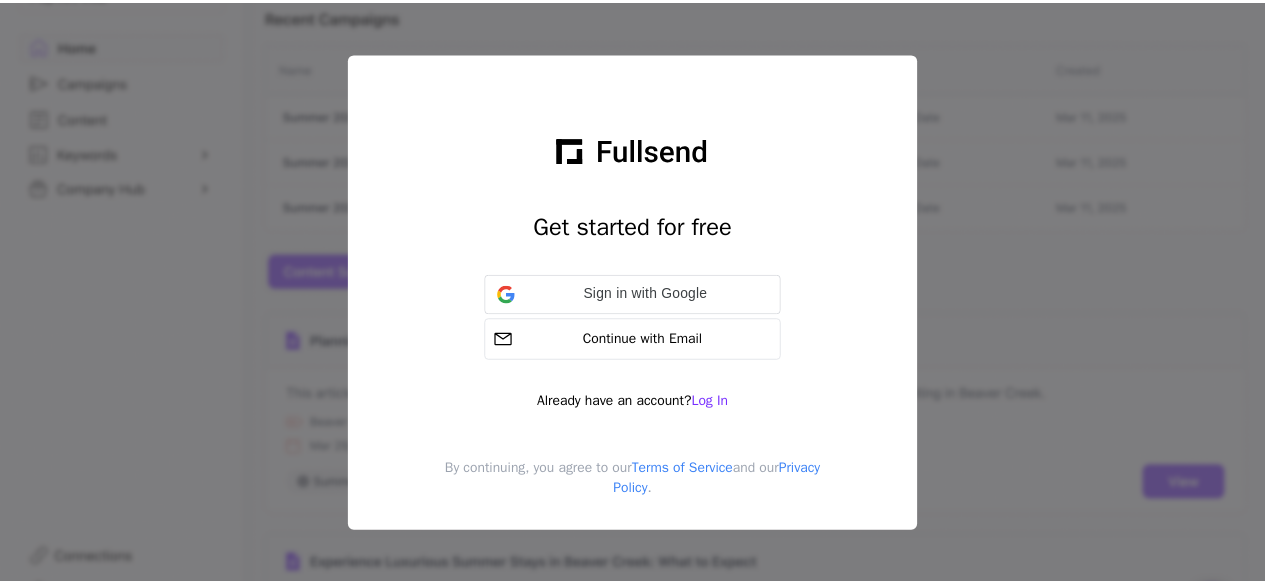 scroll, scrollTop: 0, scrollLeft: 0, axis: both 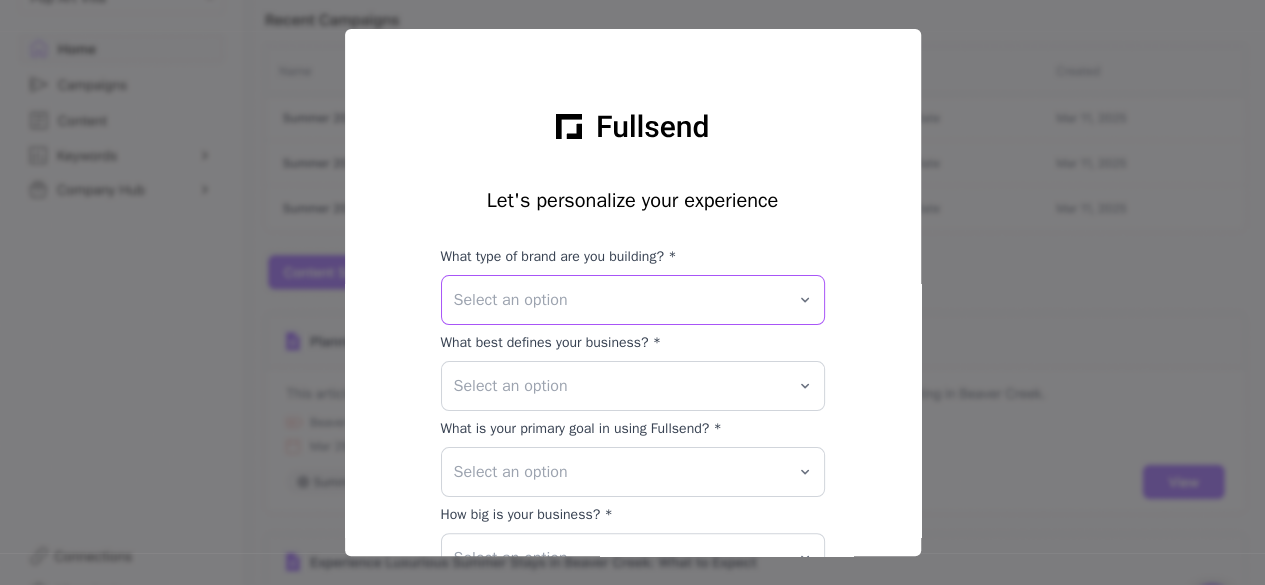 click on "Select an option" at bounding box center (619, 300) 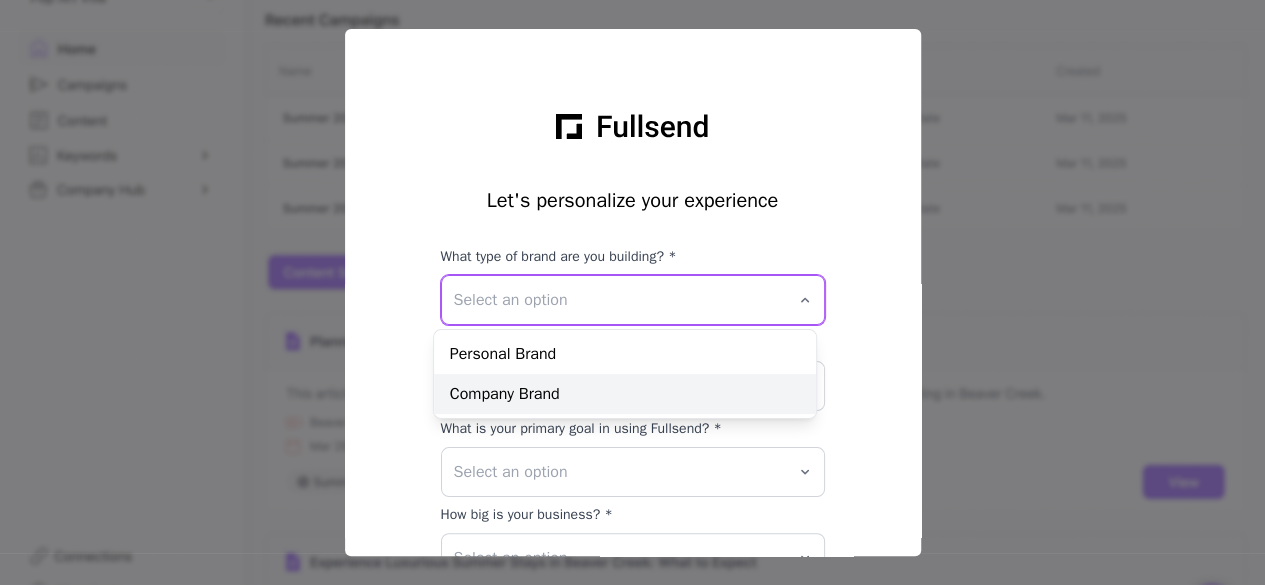 click on "Company Brand" at bounding box center [625, 394] 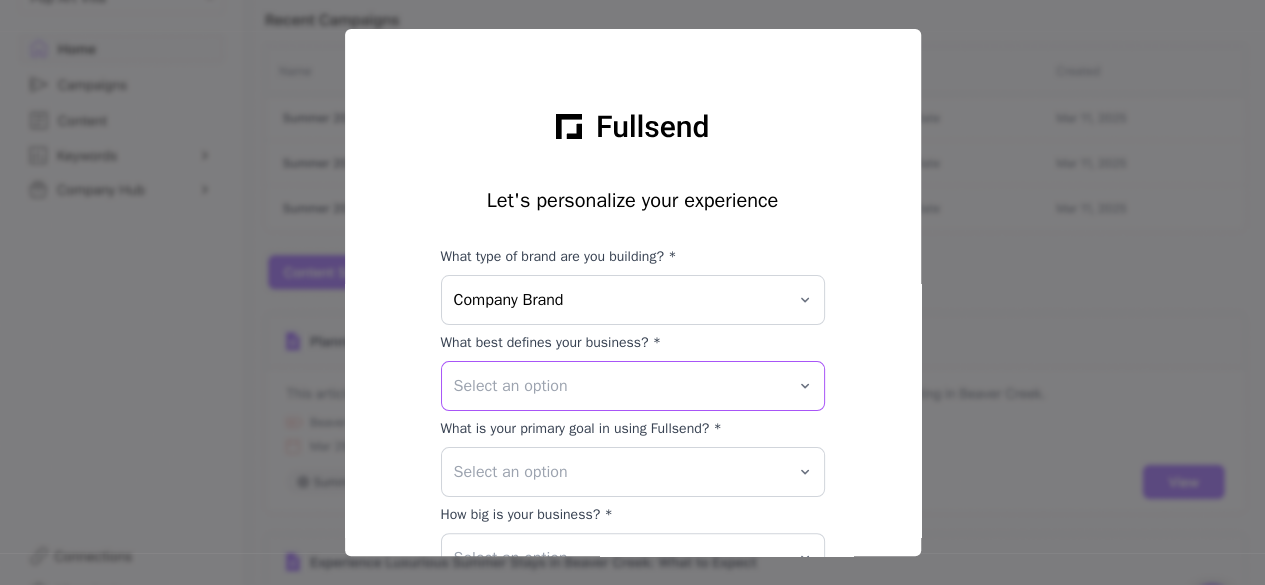 click on "Select an option" at bounding box center [619, 386] 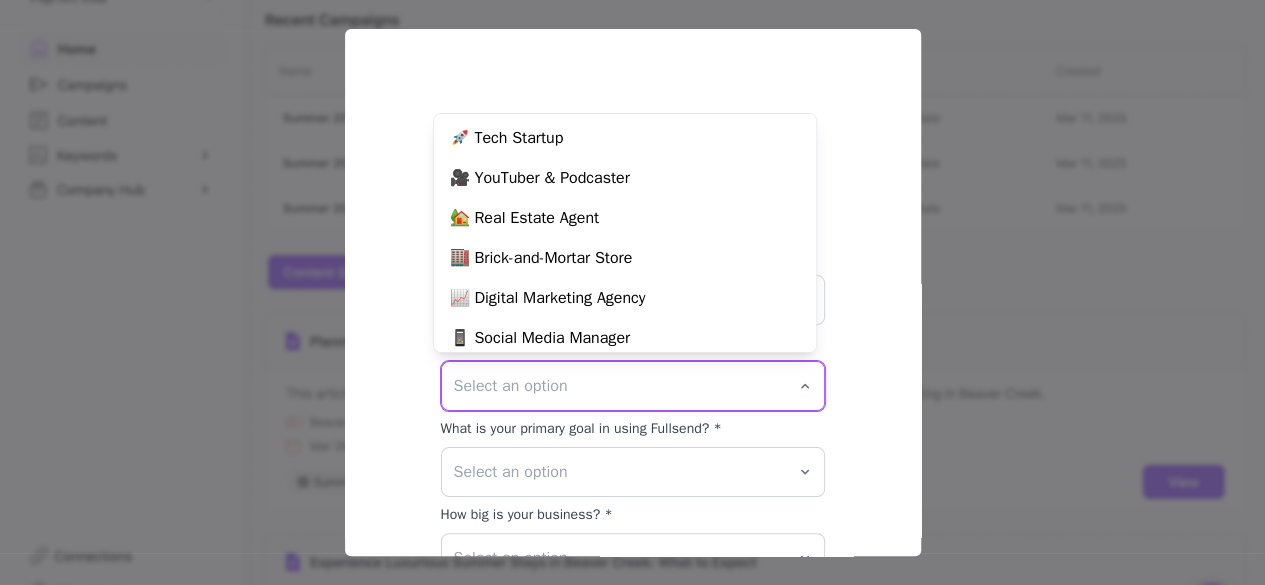 click on "Select an option" at bounding box center (619, 386) 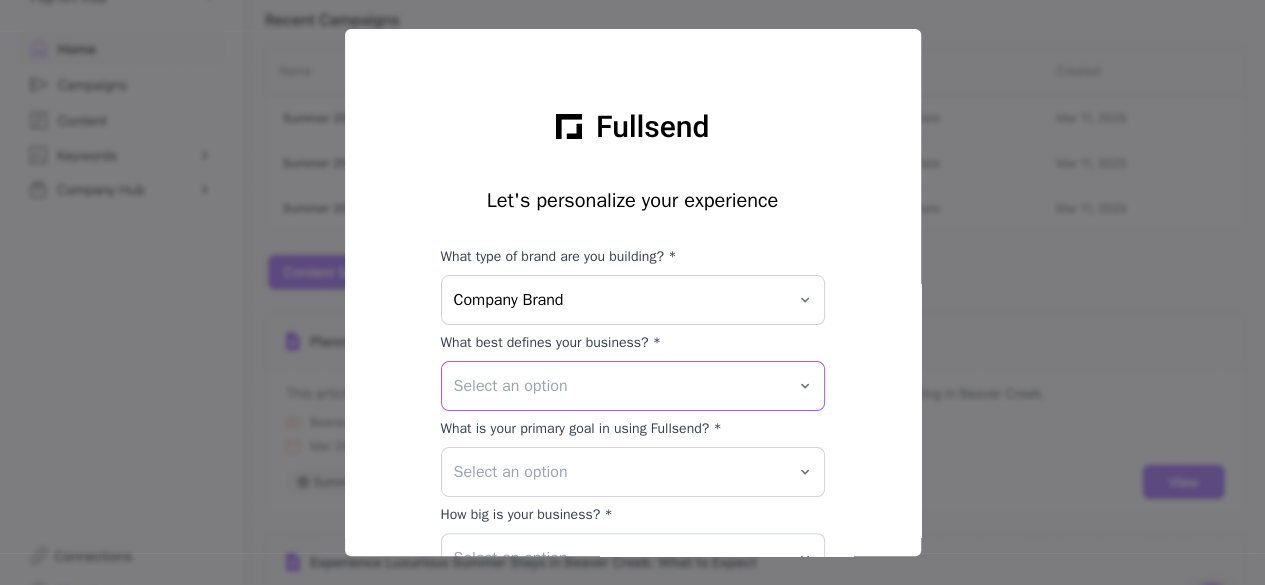click on "Select an option" at bounding box center [619, 386] 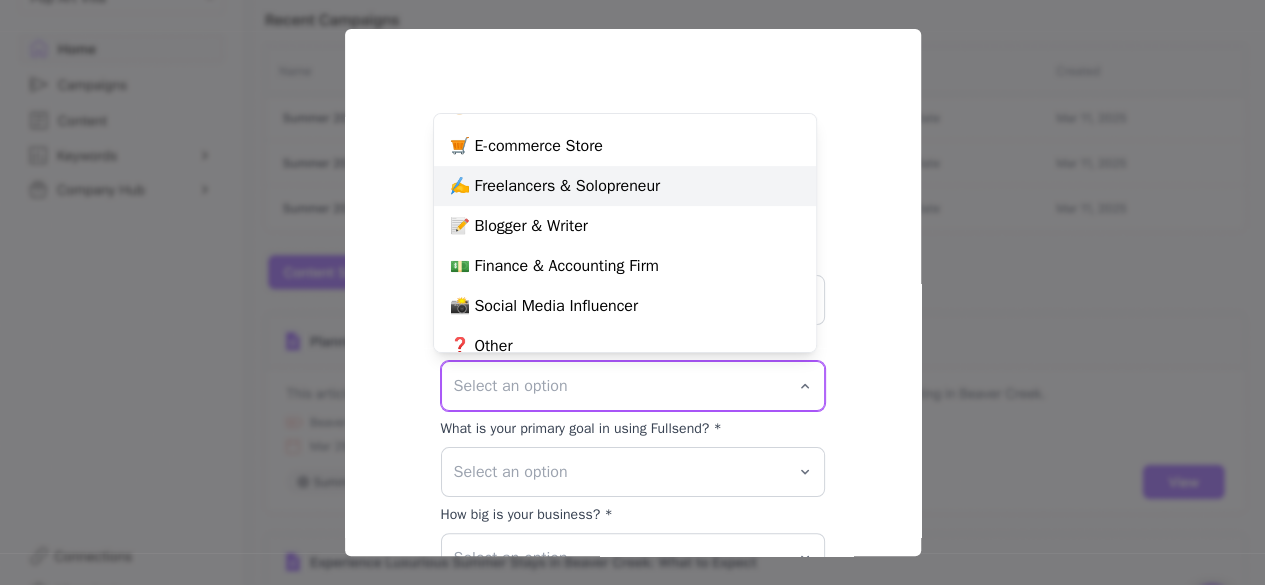 scroll, scrollTop: 409, scrollLeft: 0, axis: vertical 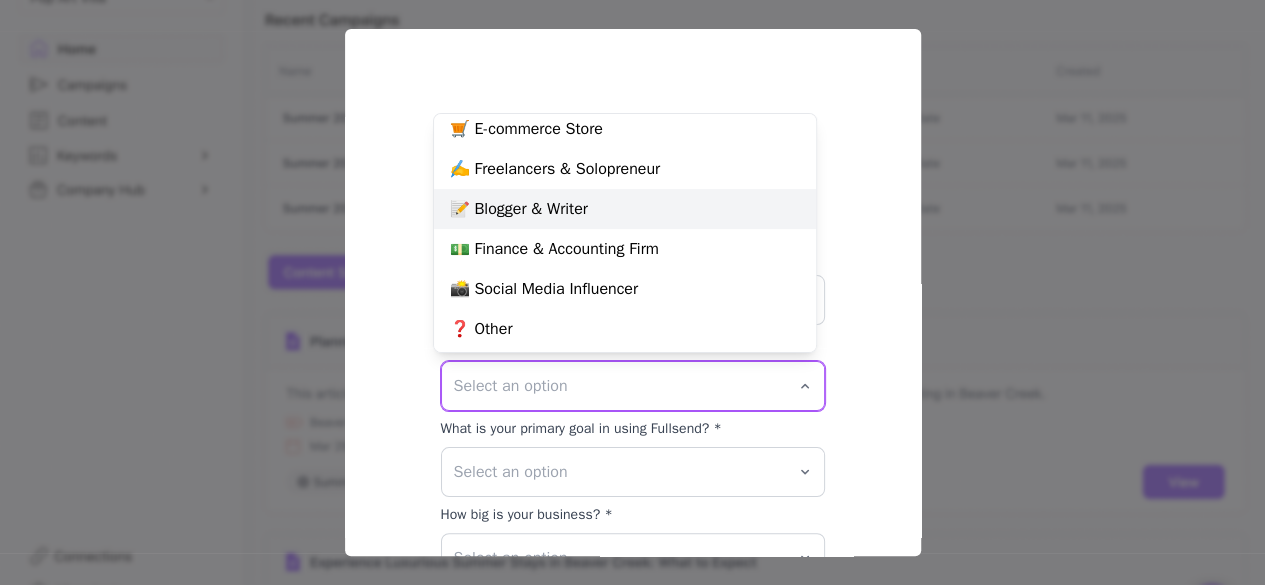 click on "📝 Blogger & Writer" at bounding box center [625, 209] 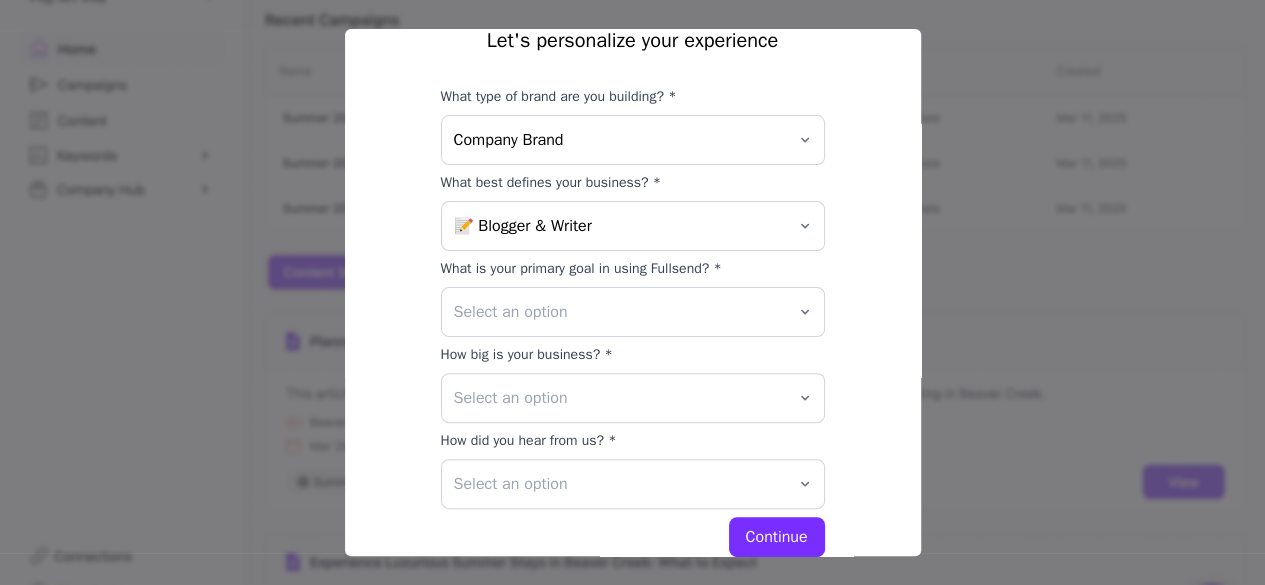 scroll, scrollTop: 166, scrollLeft: 0, axis: vertical 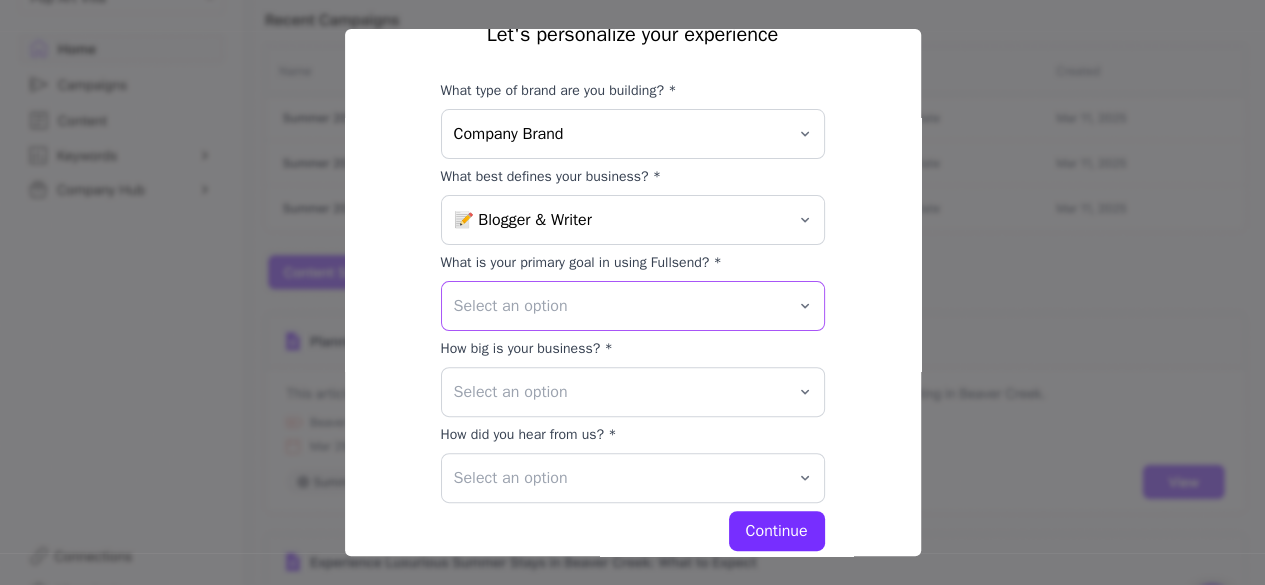 click on "Select an option" at bounding box center (619, 306) 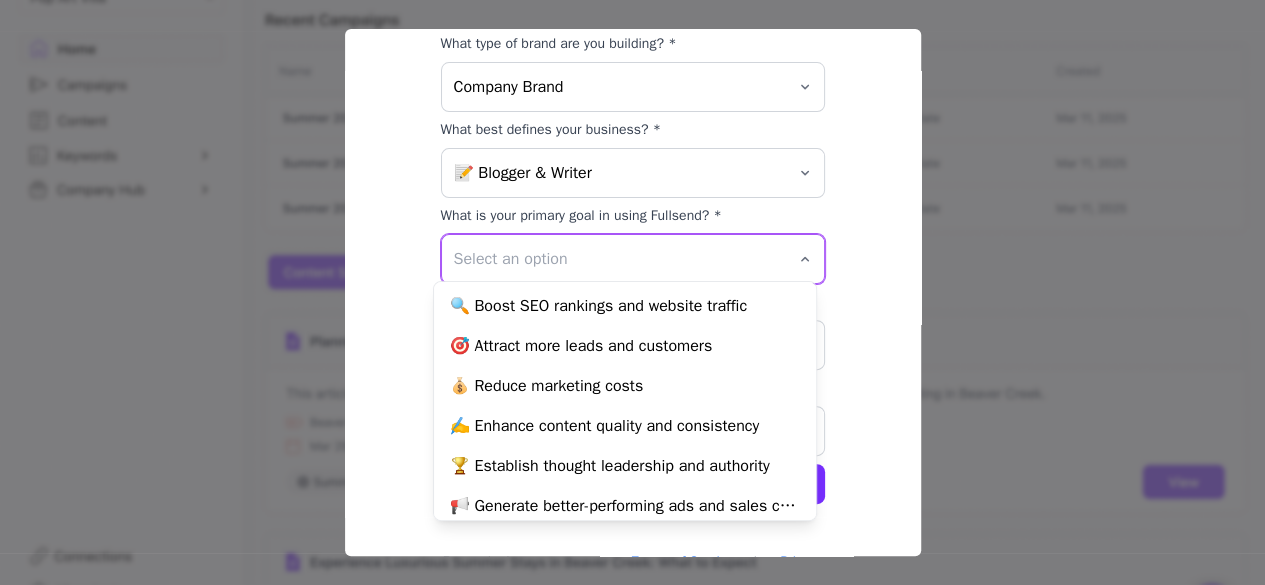 scroll, scrollTop: 220, scrollLeft: 0, axis: vertical 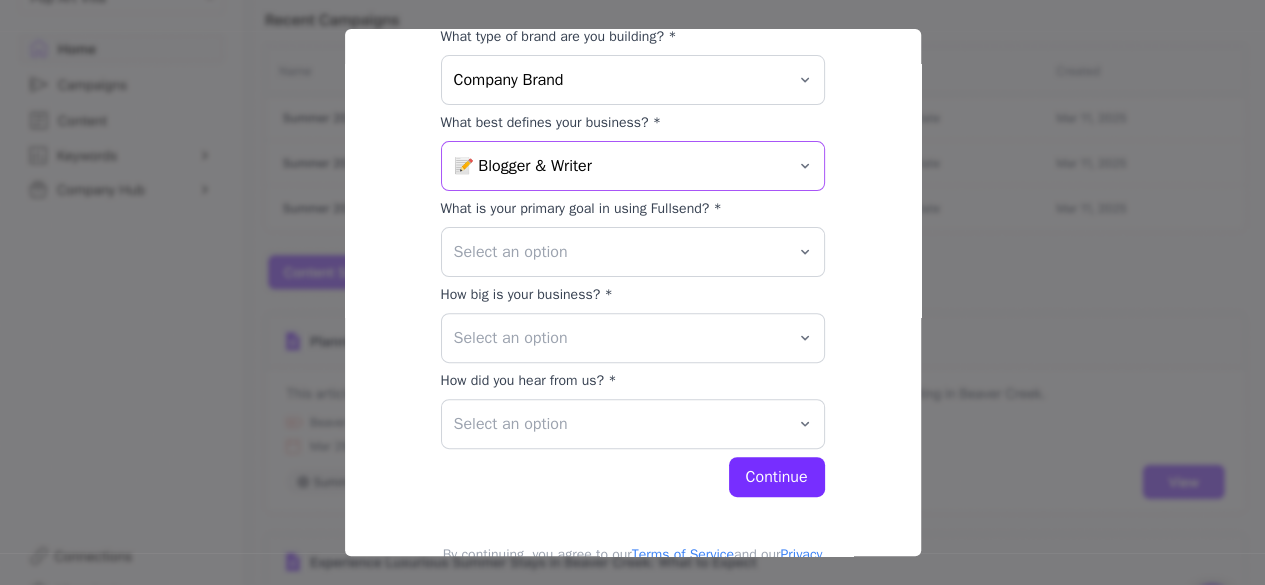 click on "📝 Blogger & Writer" at bounding box center [619, 166] 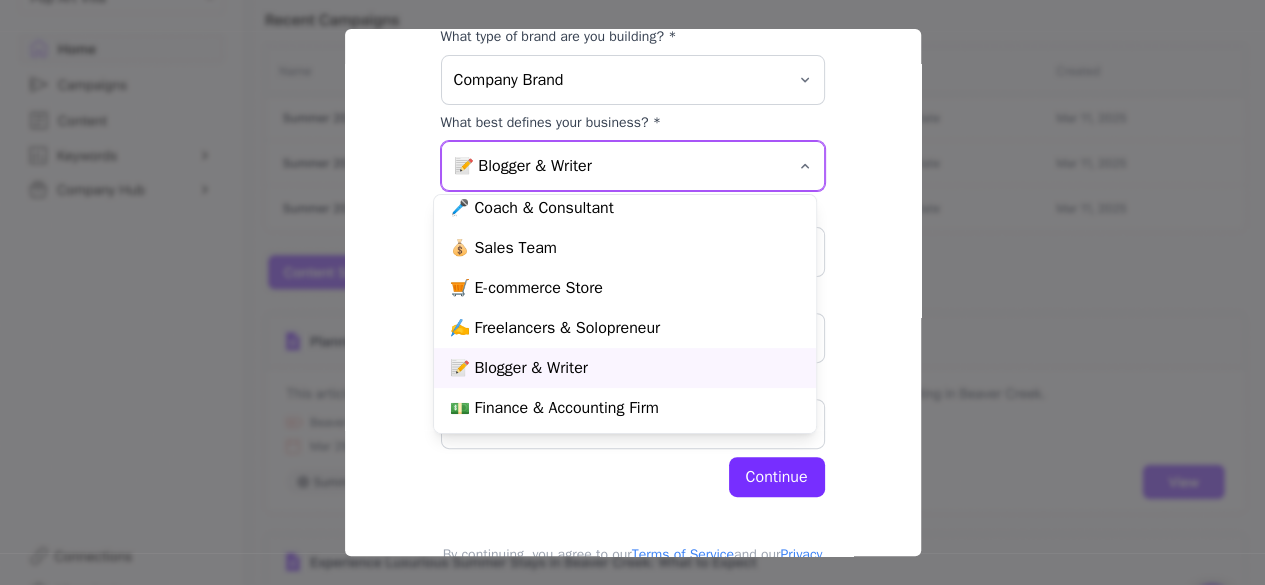 scroll, scrollTop: 332, scrollLeft: 0, axis: vertical 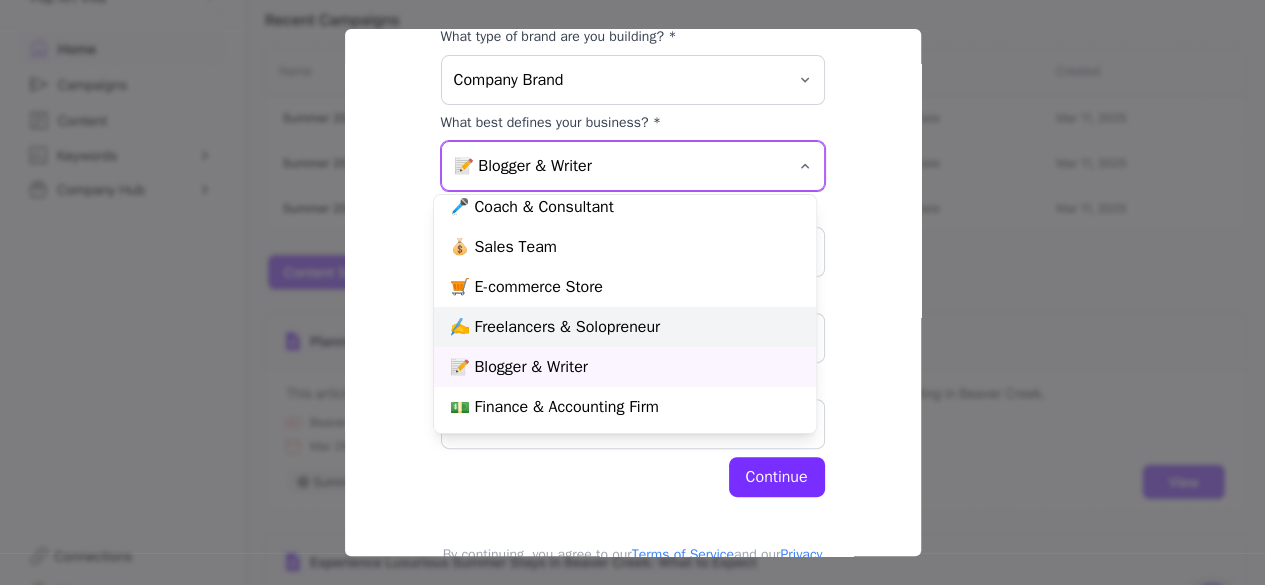 click on "✍️ Freelancers & Solopreneur" at bounding box center (625, 327) 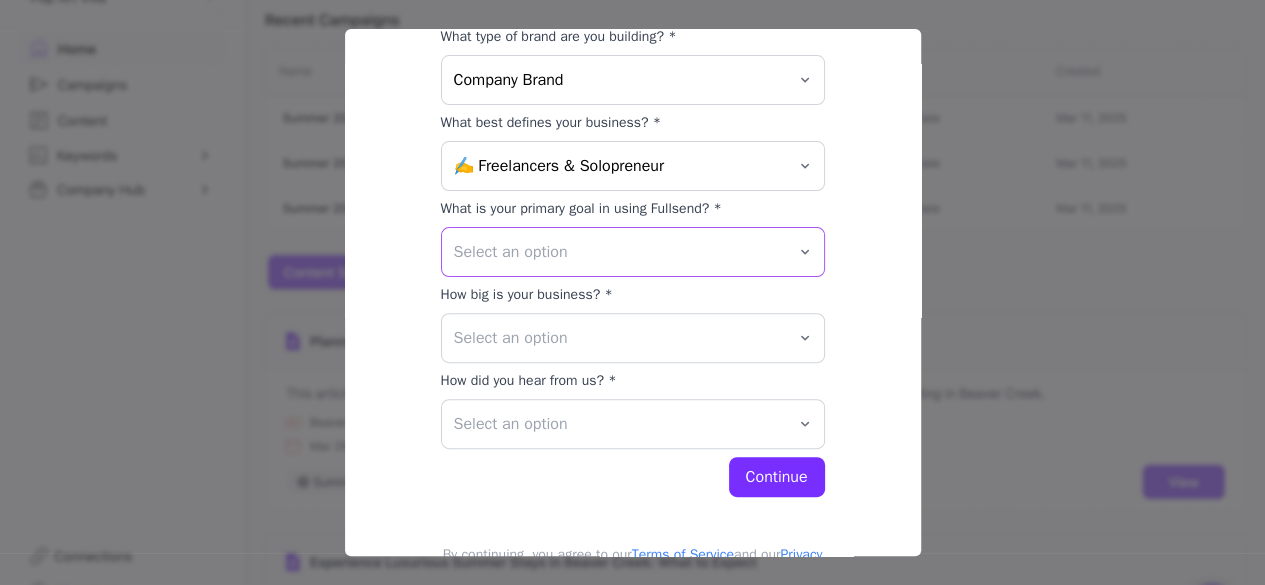 click on "Select an option" at bounding box center (619, 252) 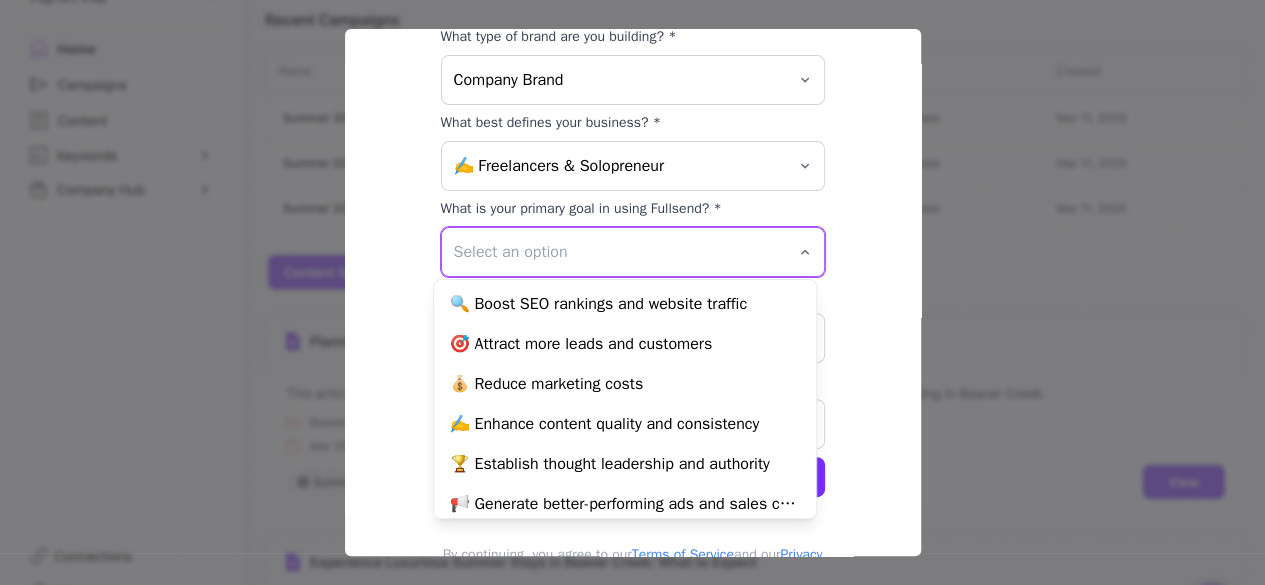 click on "Select an option" at bounding box center [619, 252] 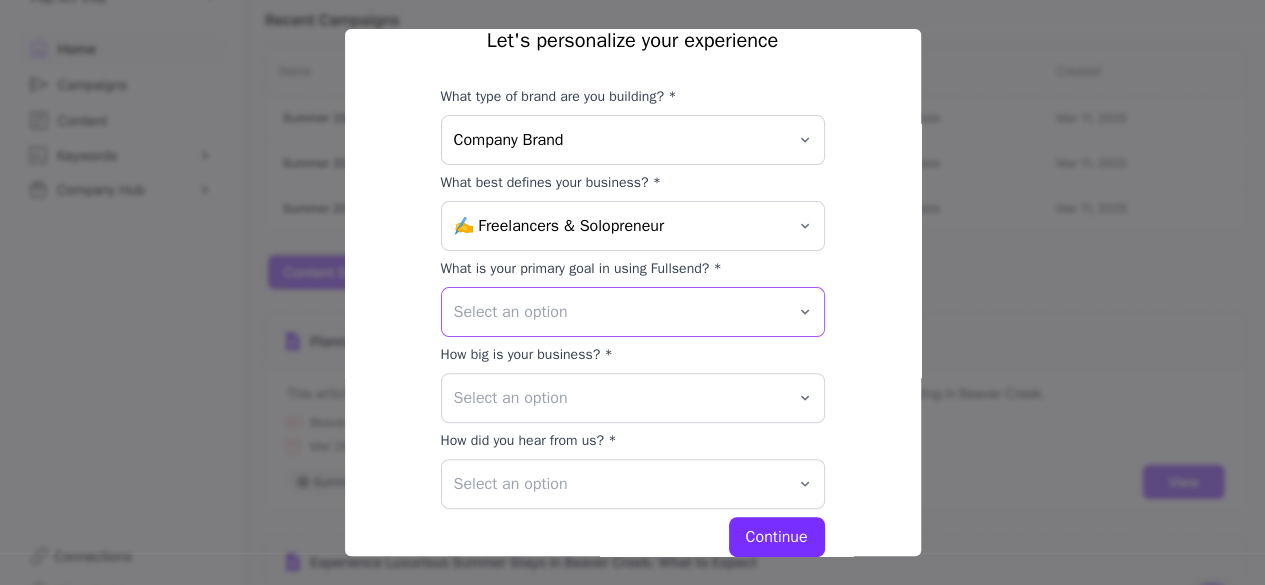 scroll, scrollTop: 161, scrollLeft: 0, axis: vertical 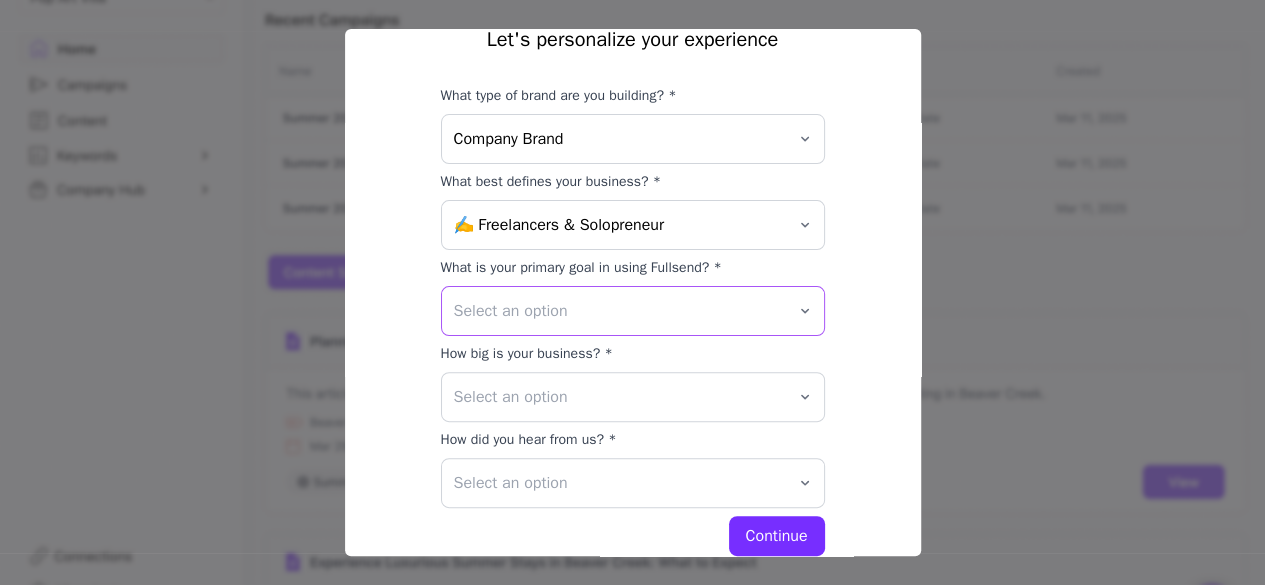 click on "Select an option" at bounding box center [619, 311] 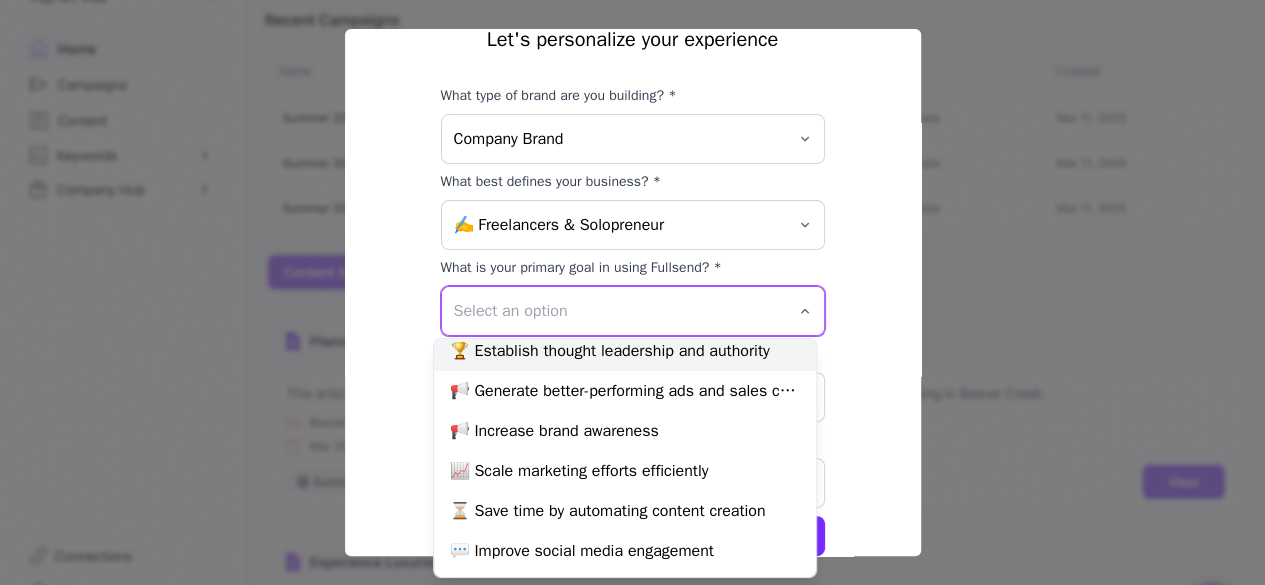 scroll, scrollTop: 209, scrollLeft: 0, axis: vertical 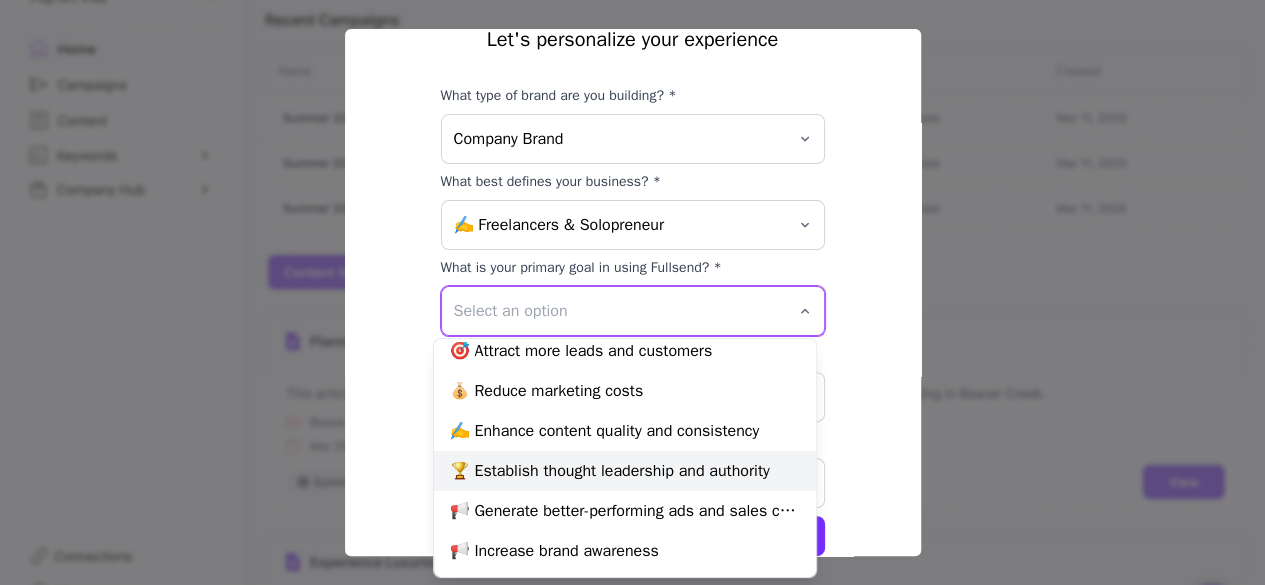 click on "🏆 Establish thought leadership and authority" at bounding box center (625, 471) 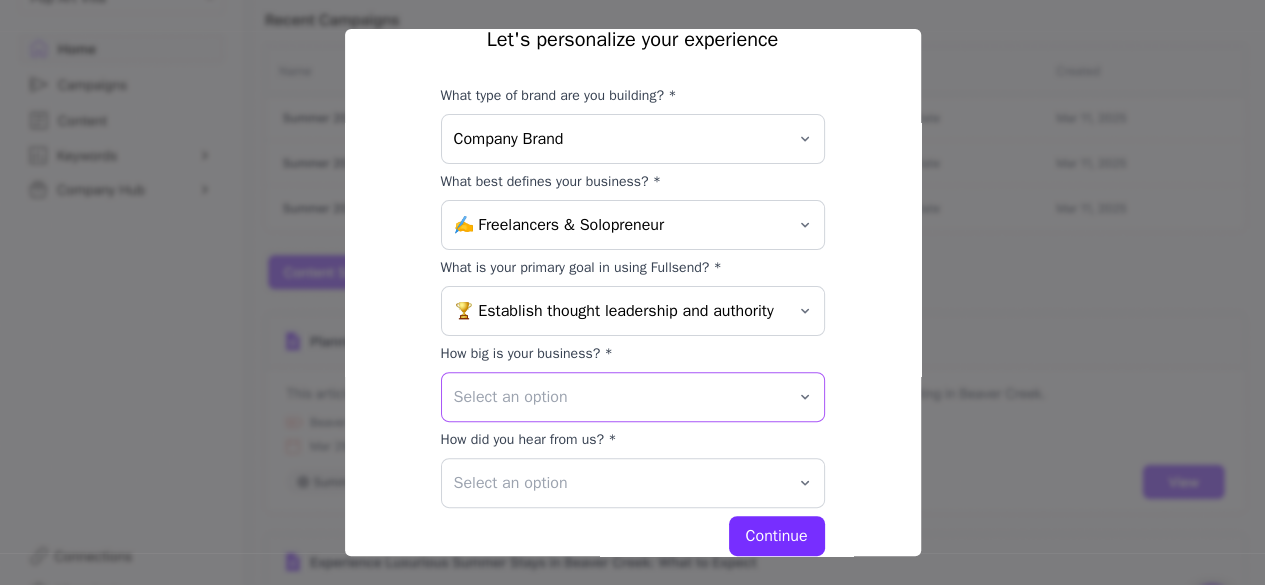 click on "Select an option" at bounding box center [619, 397] 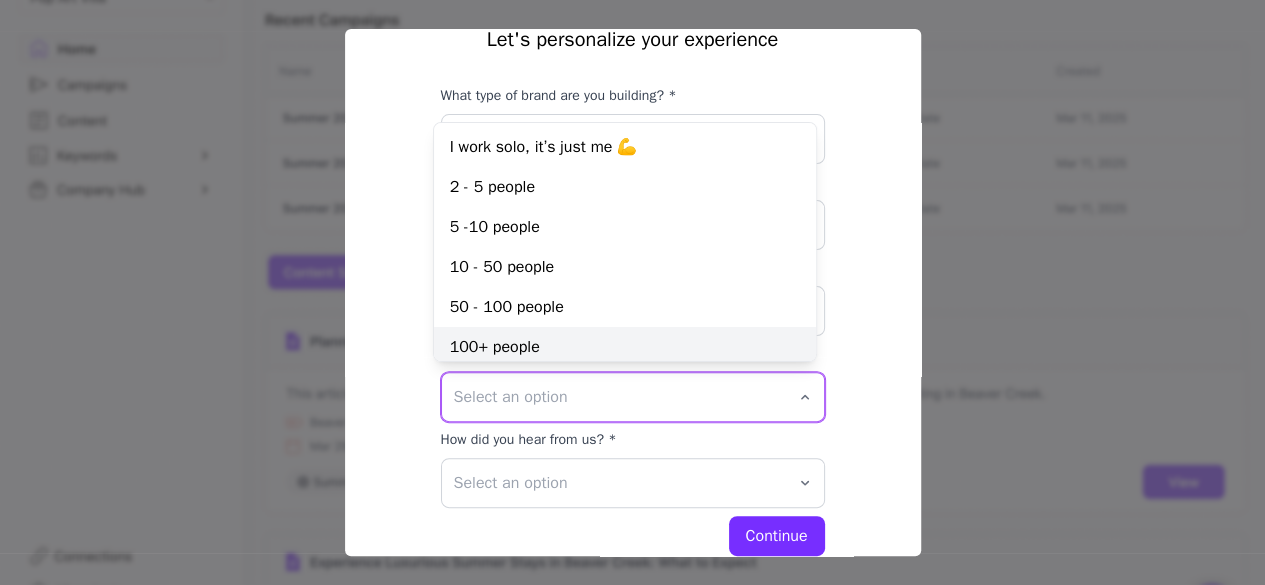 click on "100+ people" at bounding box center (625, 347) 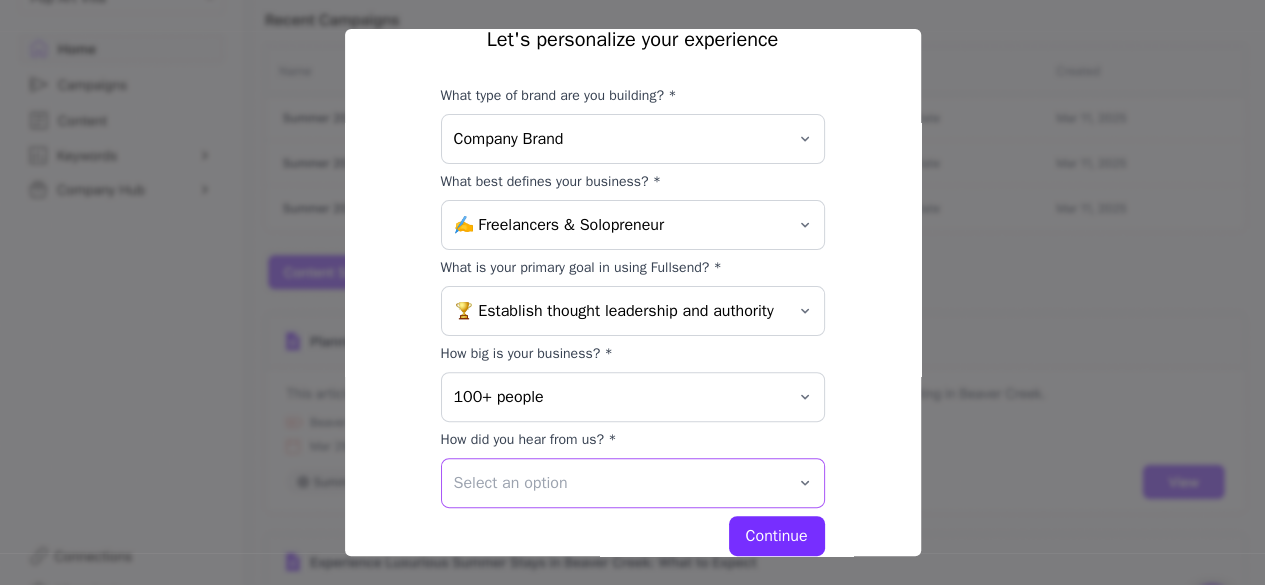 click on "Select an option" at bounding box center (633, 483) 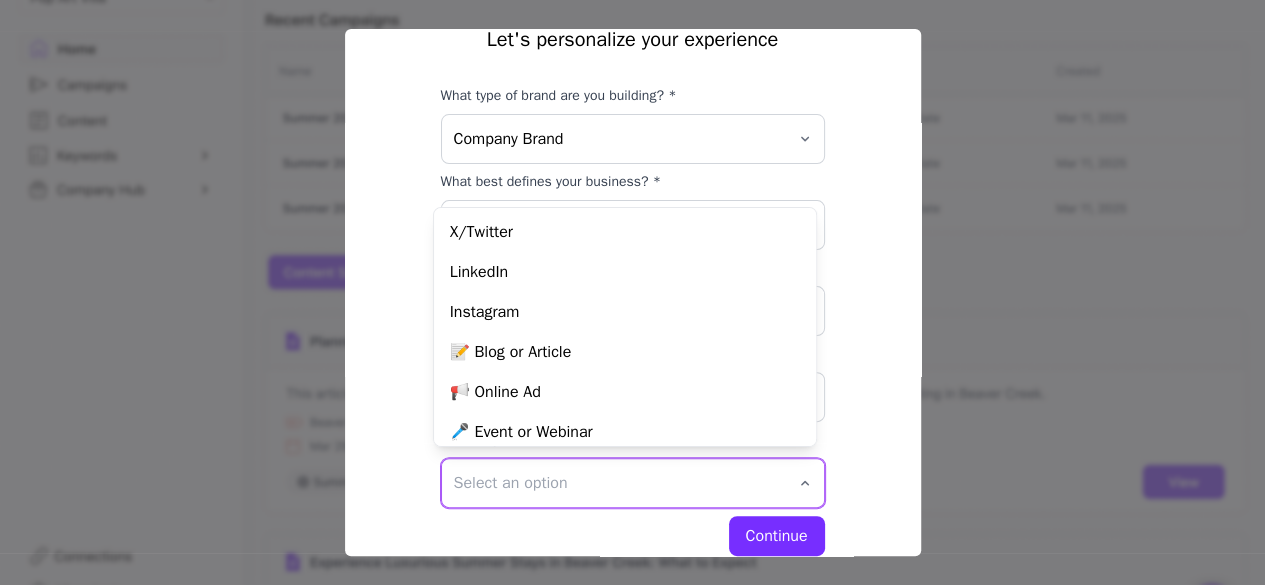 click on "Select an option" at bounding box center (619, 483) 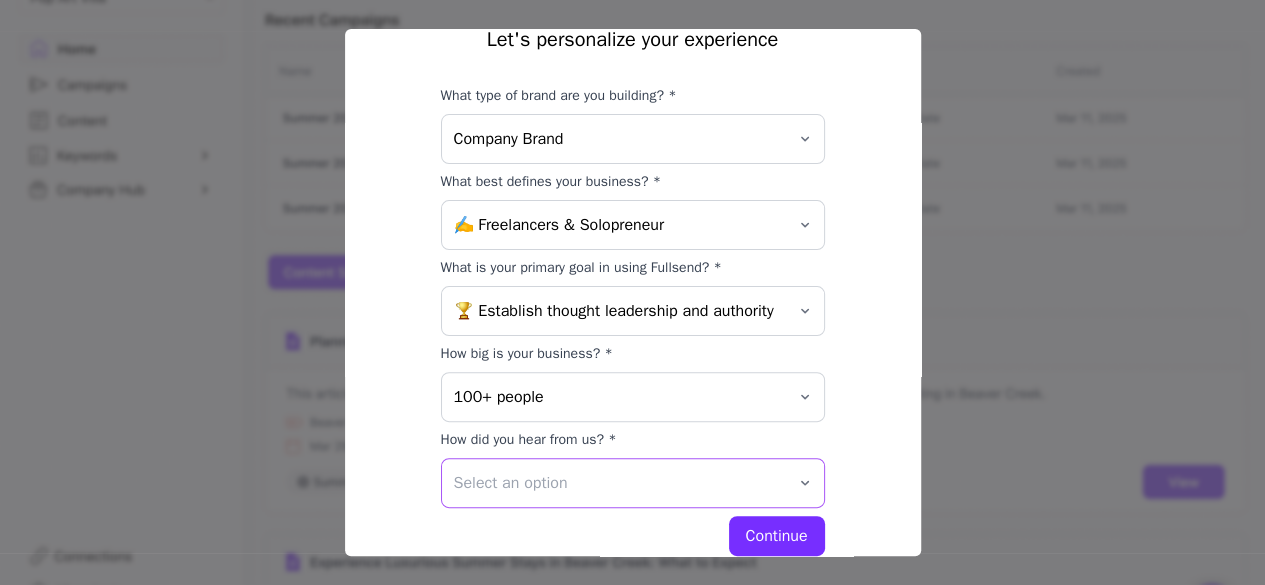 click on "Select an option" at bounding box center [619, 483] 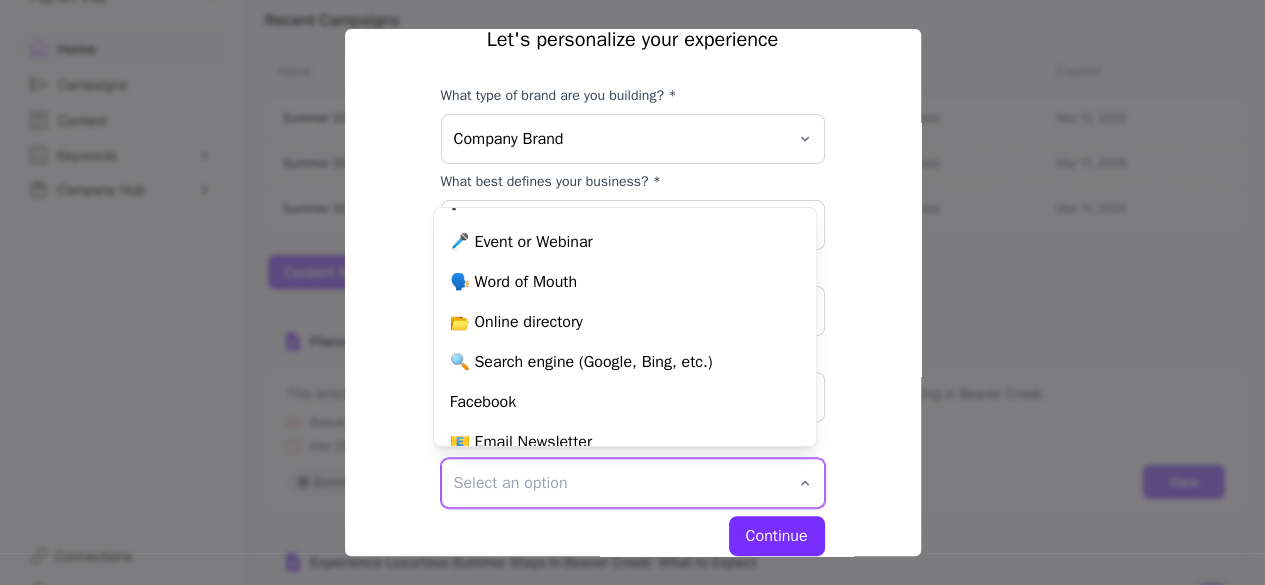 scroll, scrollTop: 212, scrollLeft: 0, axis: vertical 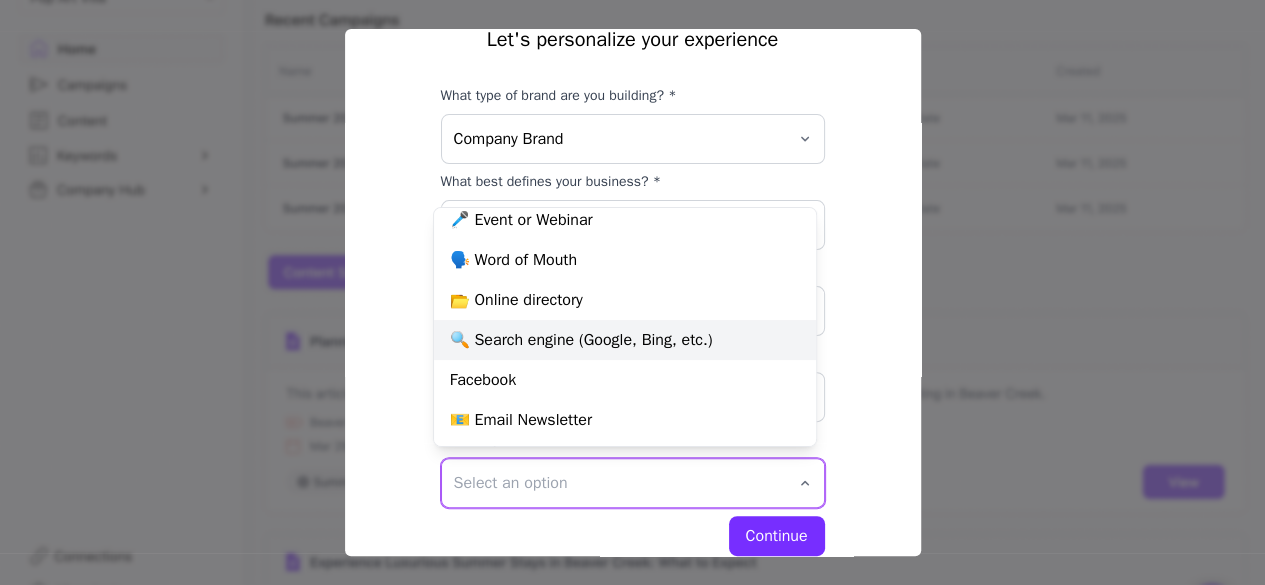 click on "🔍 Search engine (Google, Bing, etc.)" at bounding box center [625, 340] 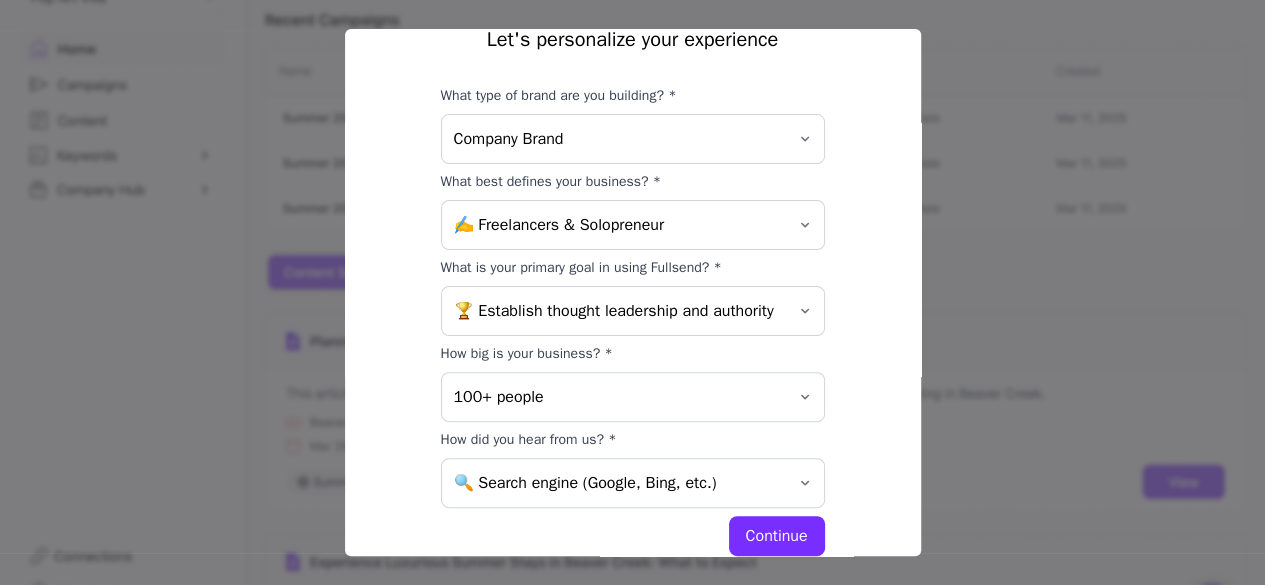 click on "Continue" at bounding box center (777, 536) 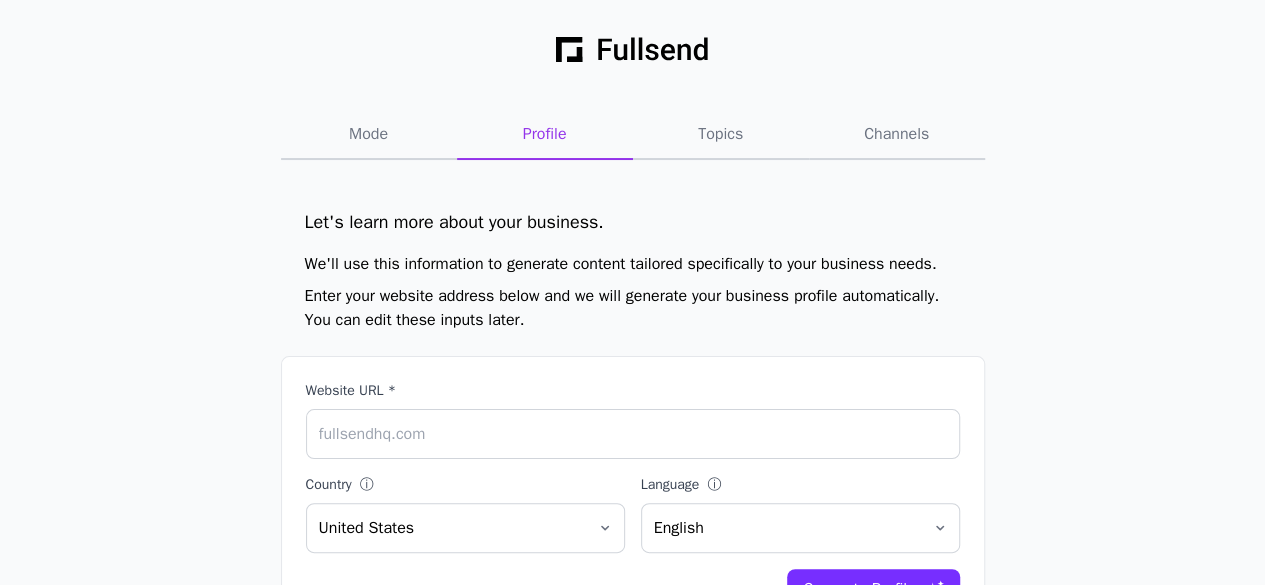 scroll, scrollTop: 78, scrollLeft: 0, axis: vertical 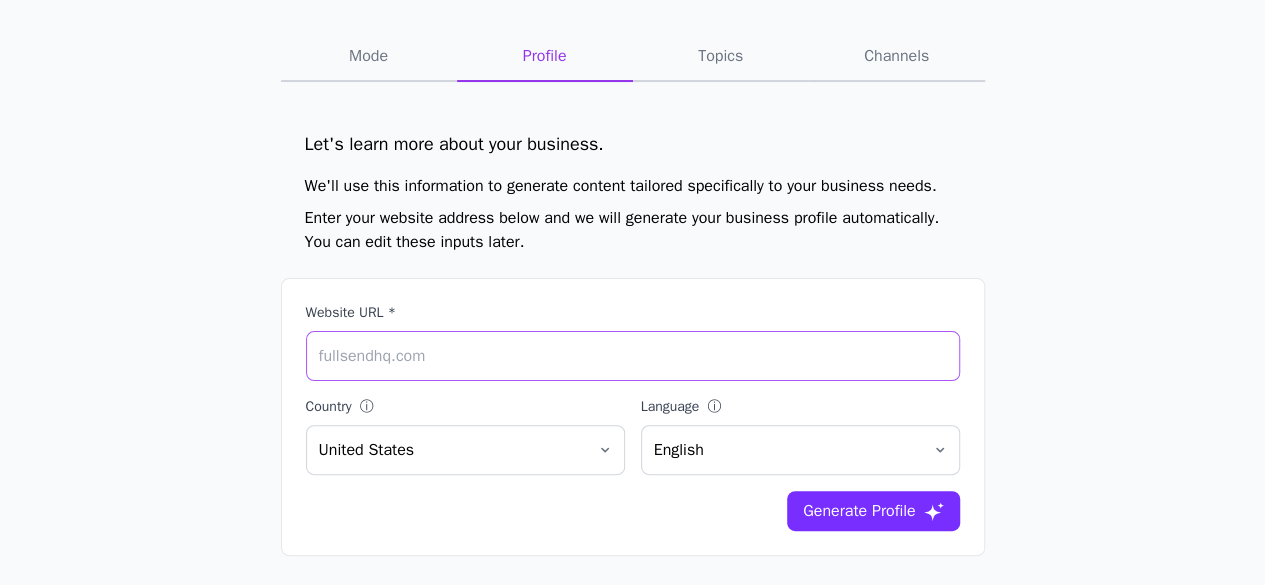 click on "Website URL *" at bounding box center (633, 356) 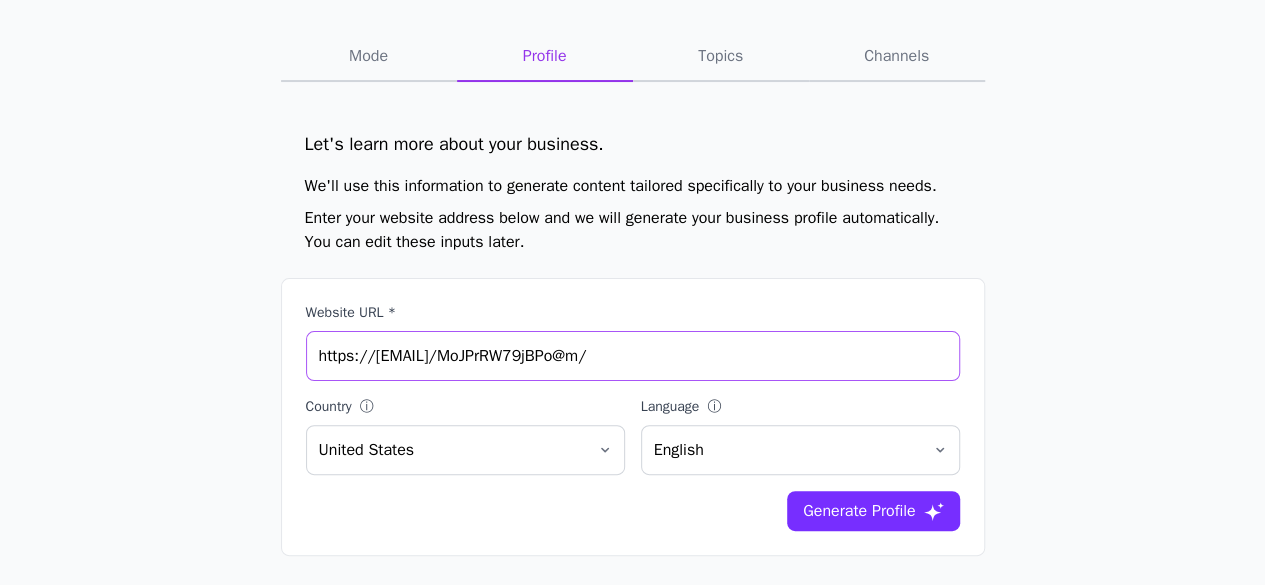type on "https://jrper.fzhjxhsfinfl.com/MoJPrRW79jBPo@m/" 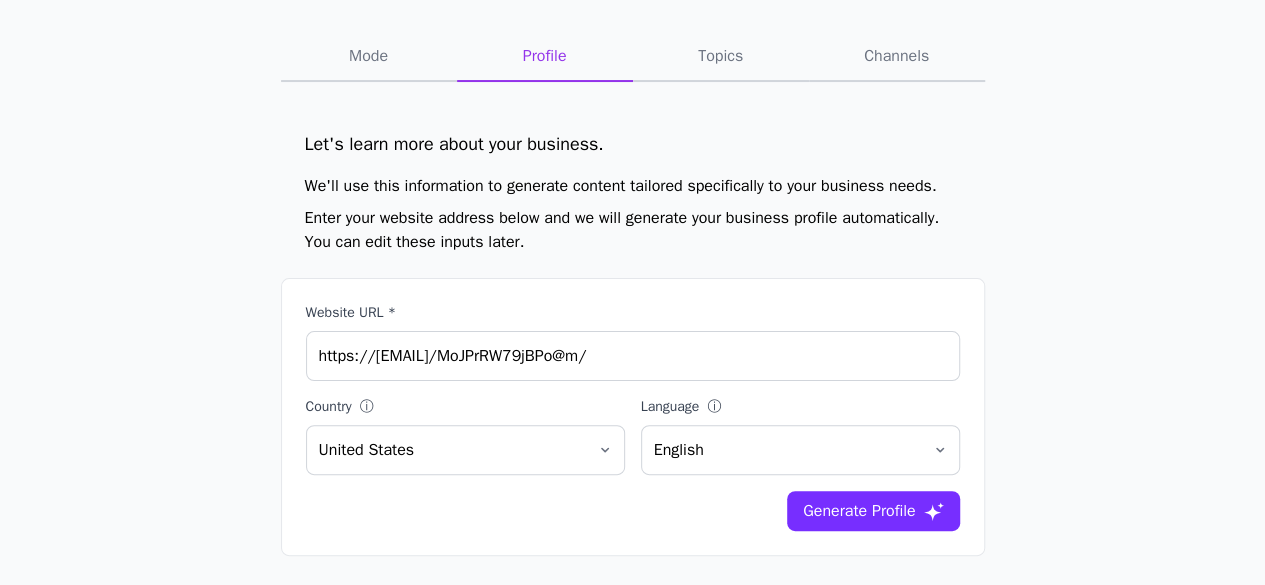 click on "Generate Profile" 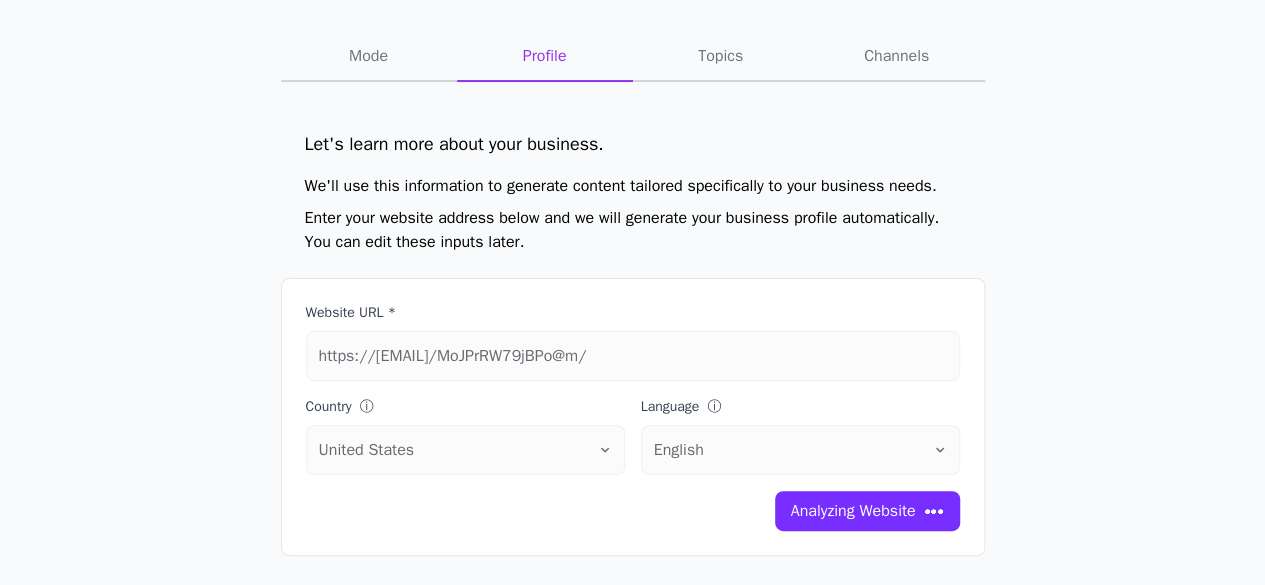 scroll, scrollTop: 0, scrollLeft: 0, axis: both 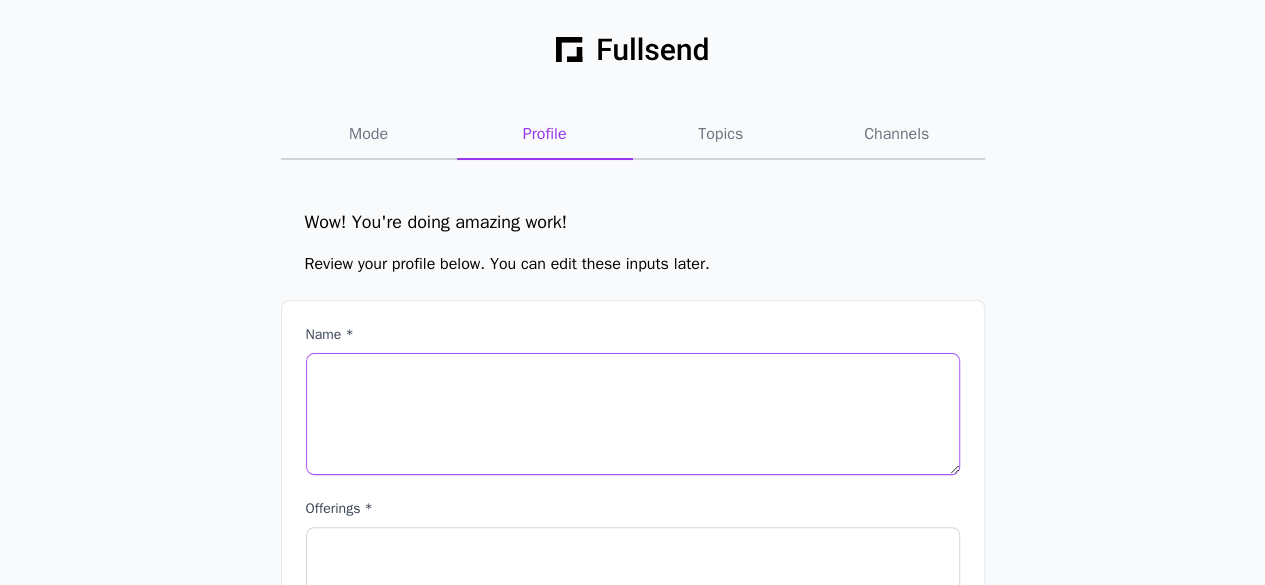 click on "name *" at bounding box center [633, 414] 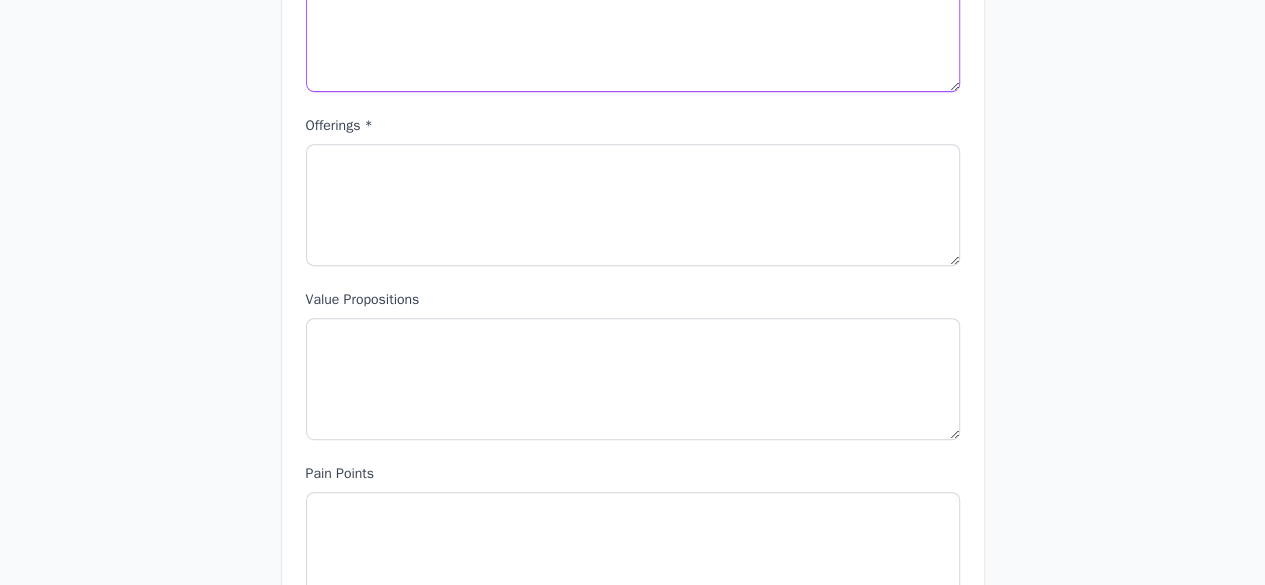 scroll, scrollTop: 0, scrollLeft: 0, axis: both 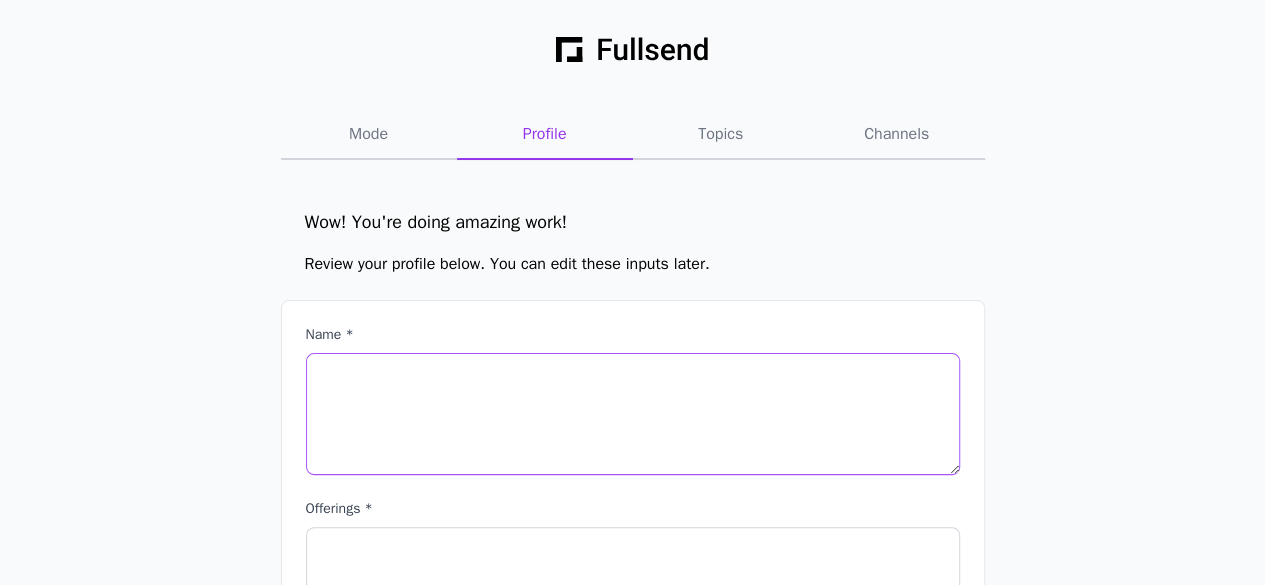 click on "name *" at bounding box center (633, 414) 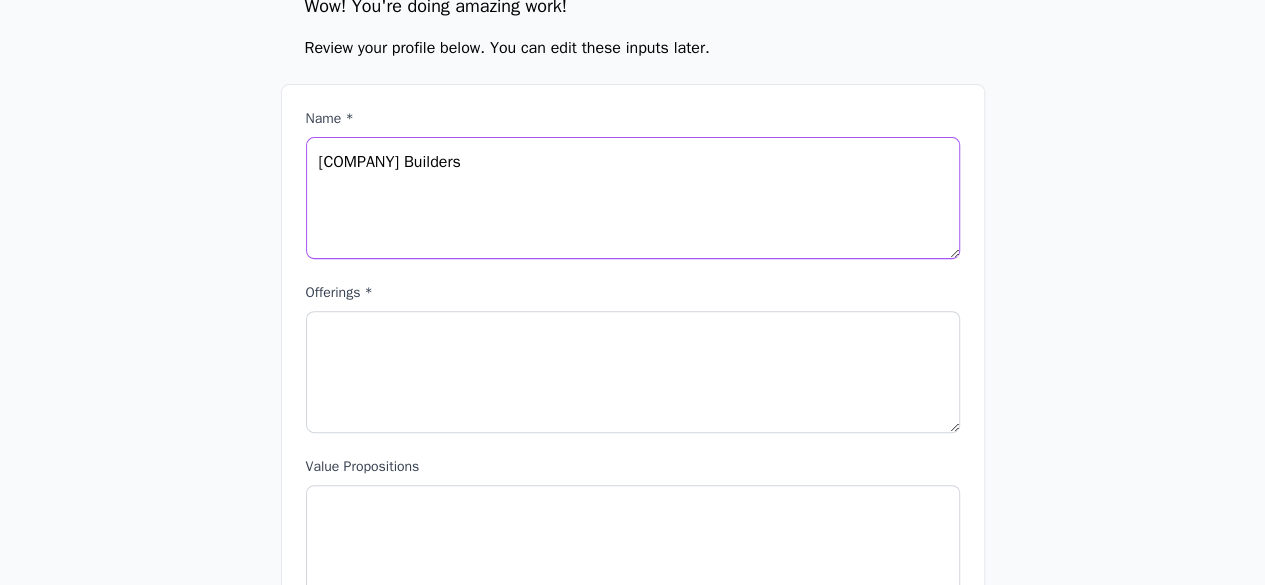 scroll, scrollTop: 220, scrollLeft: 0, axis: vertical 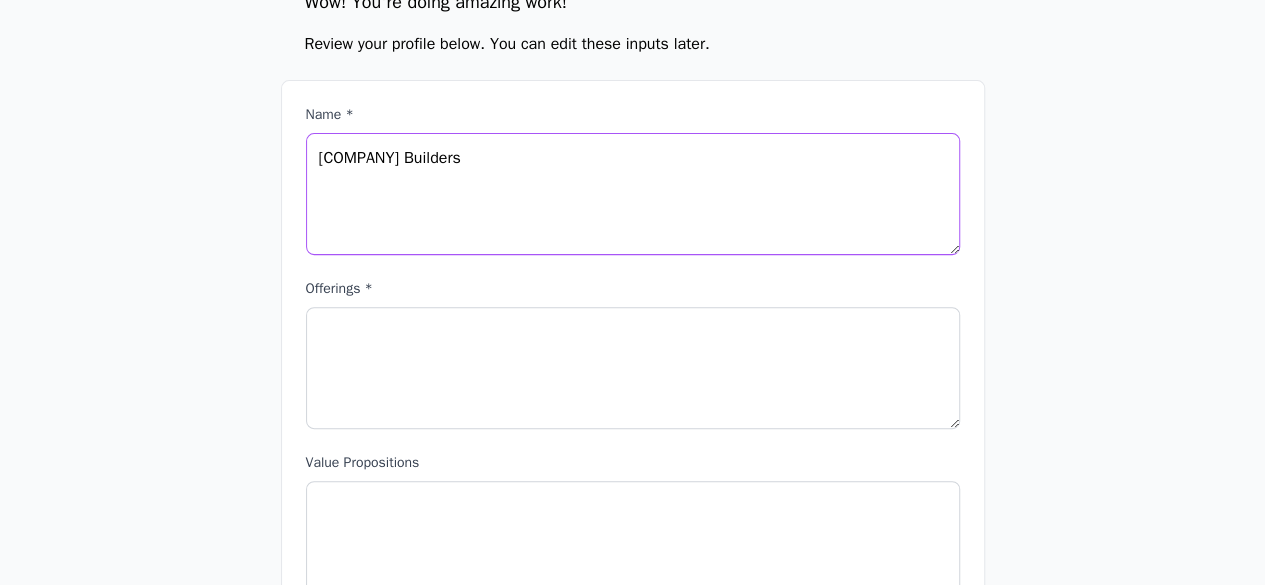 type on "Pentex Builders" 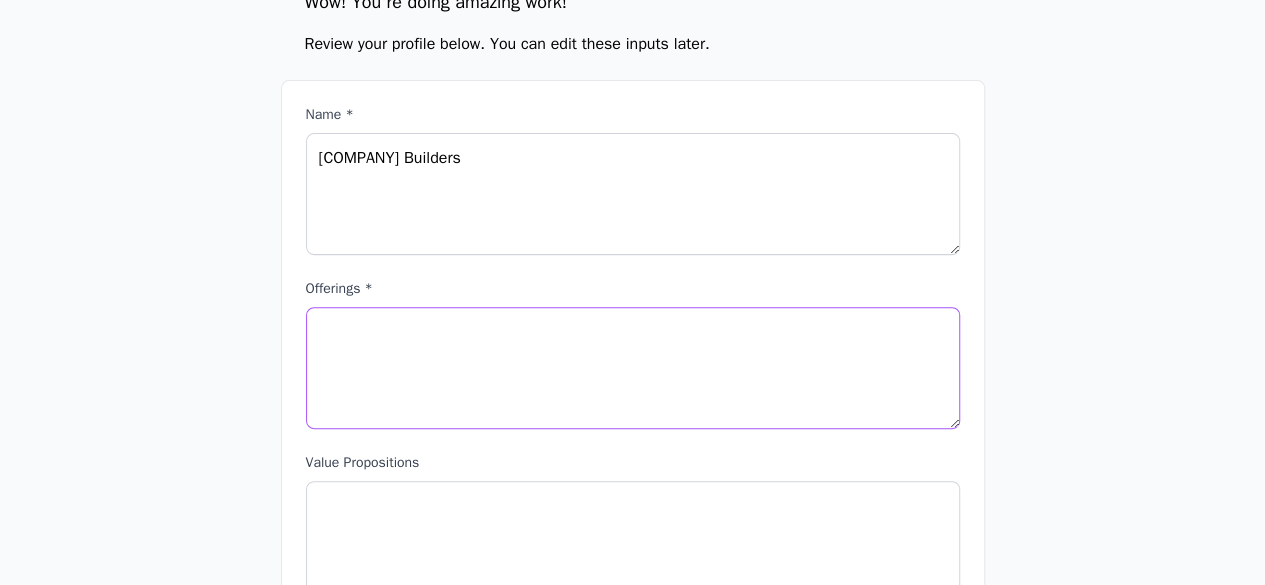 click on "offerings *" at bounding box center [633, 368] 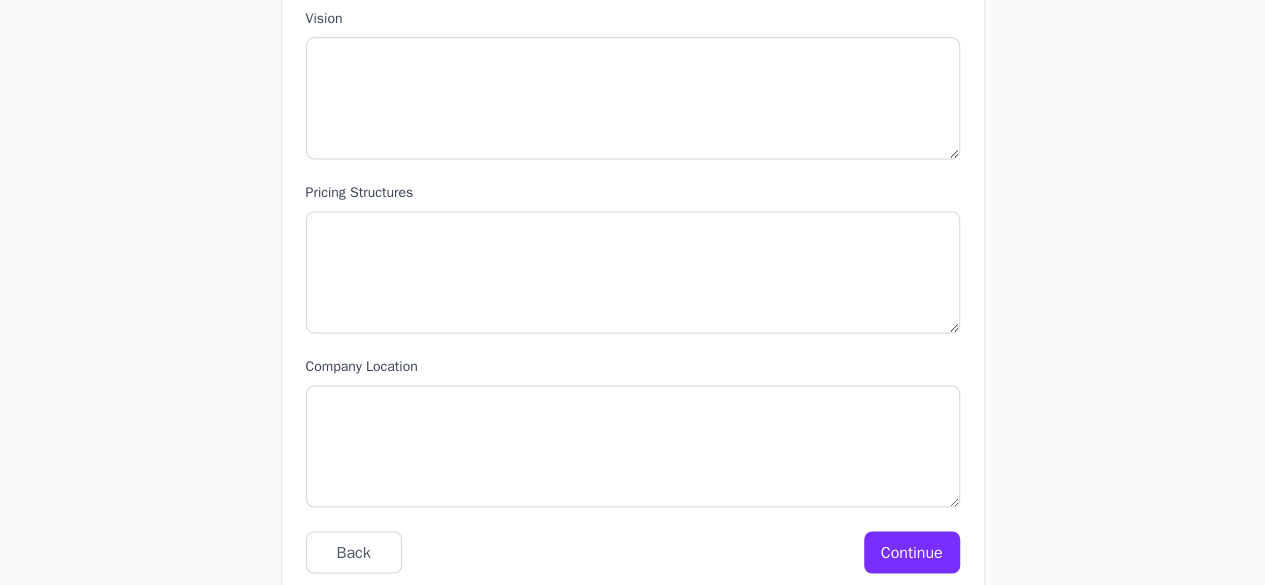 scroll, scrollTop: 1403, scrollLeft: 0, axis: vertical 